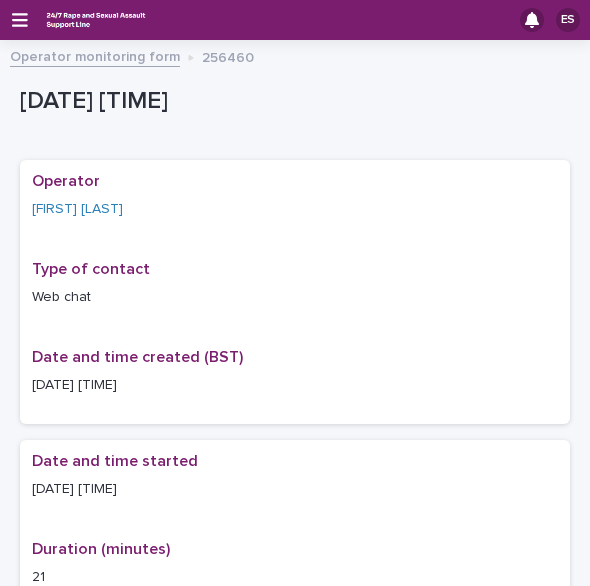 scroll, scrollTop: 0, scrollLeft: 0, axis: both 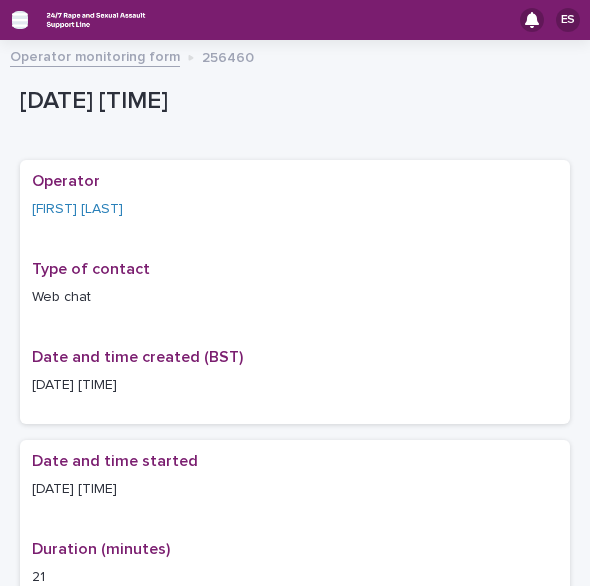 click 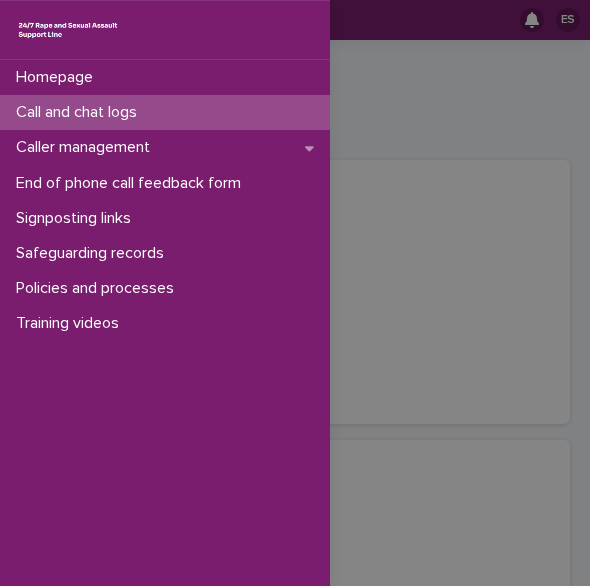 click on "Call and chat logs" at bounding box center [80, 112] 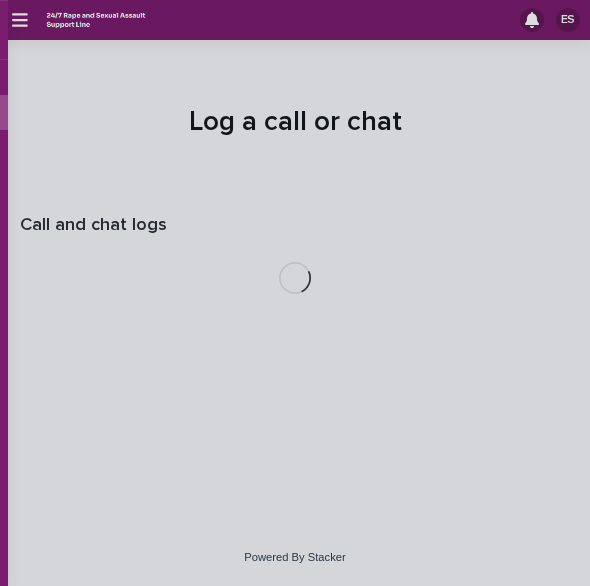 scroll, scrollTop: 0, scrollLeft: 0, axis: both 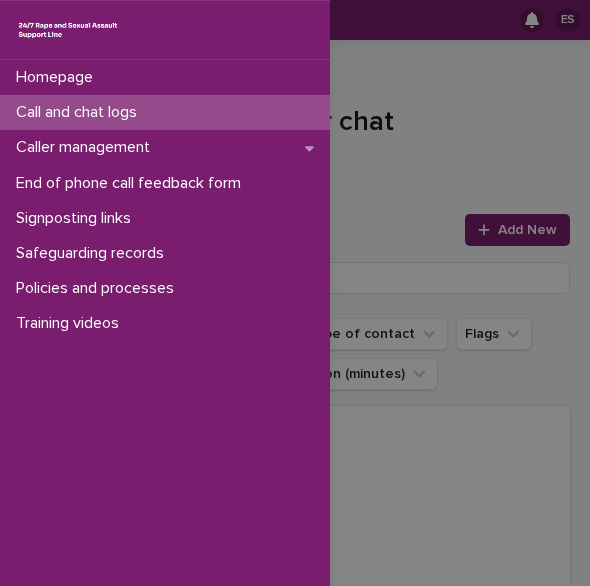 click on "Homepage Call and chat logs Caller management End of phone call feedback form Signposting links Safeguarding records Policies and processes Training videos" at bounding box center (295, 293) 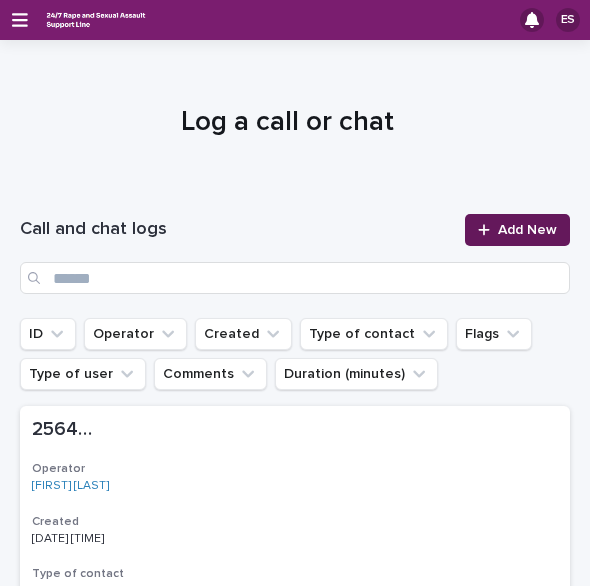 click on "Add New" at bounding box center [527, 230] 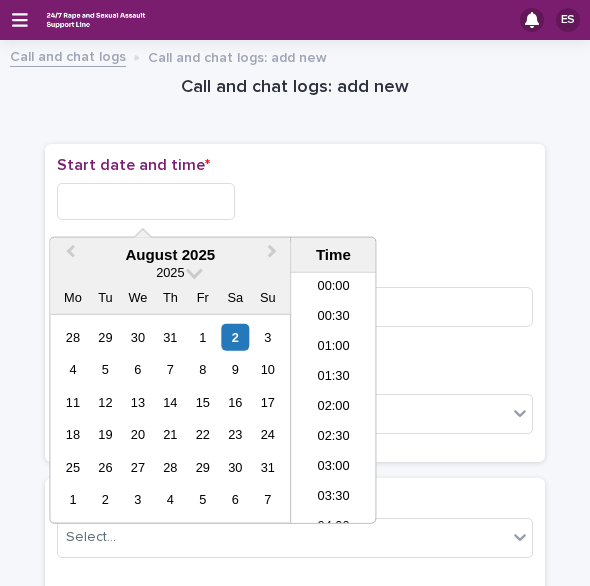 click at bounding box center (146, 201) 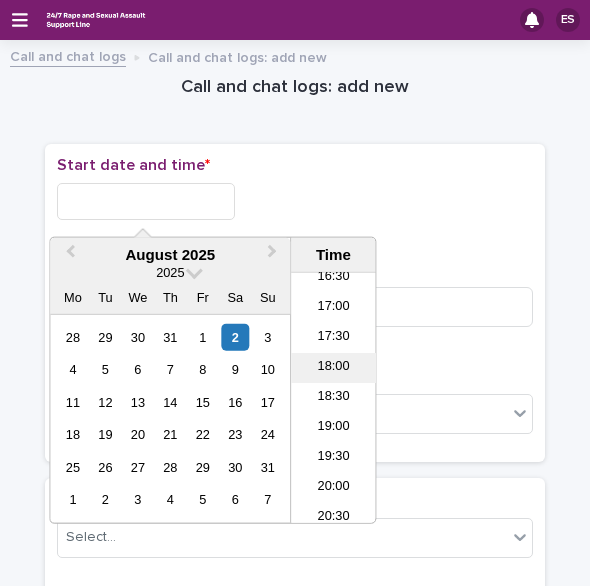click on "18:00" at bounding box center [333, 368] 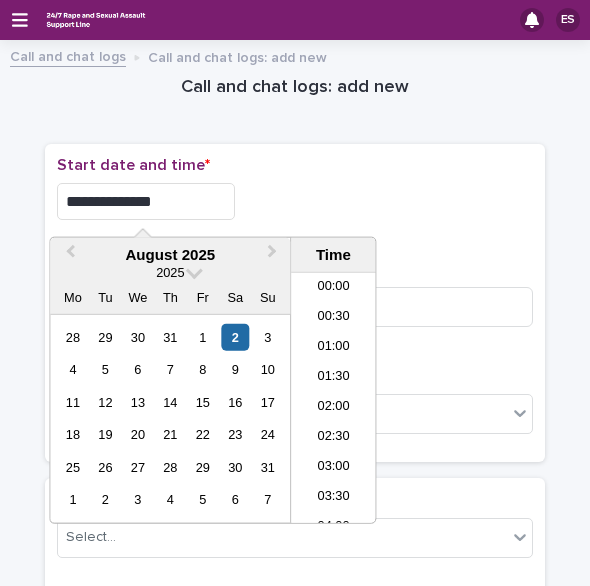 click on "**********" at bounding box center (146, 201) 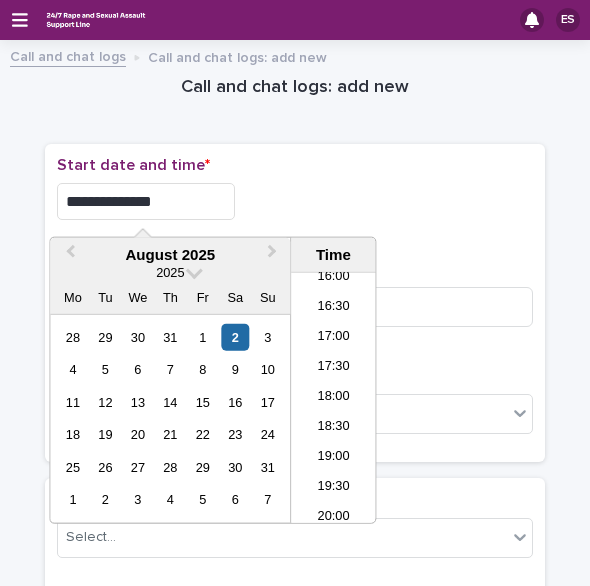 type on "**********" 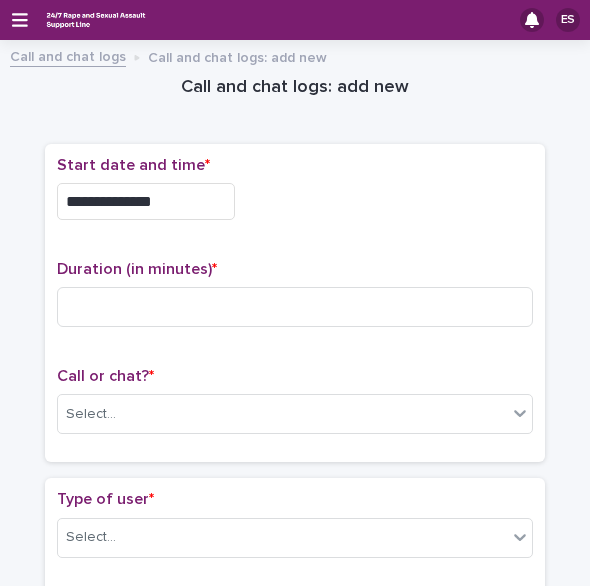 click on "**********" at bounding box center [295, 201] 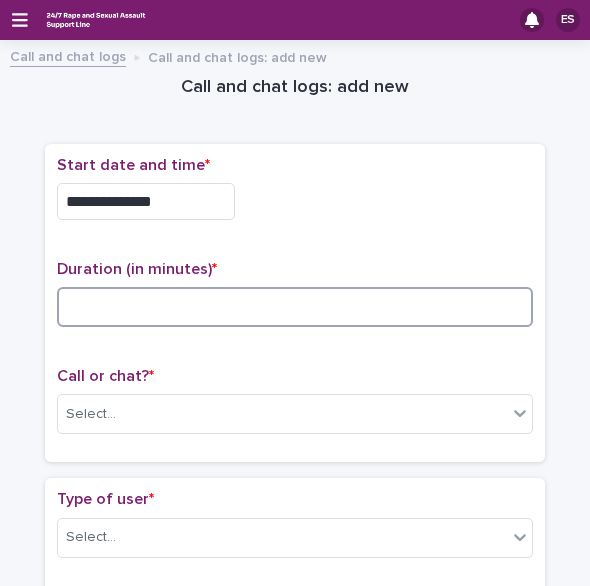 click at bounding box center (295, 307) 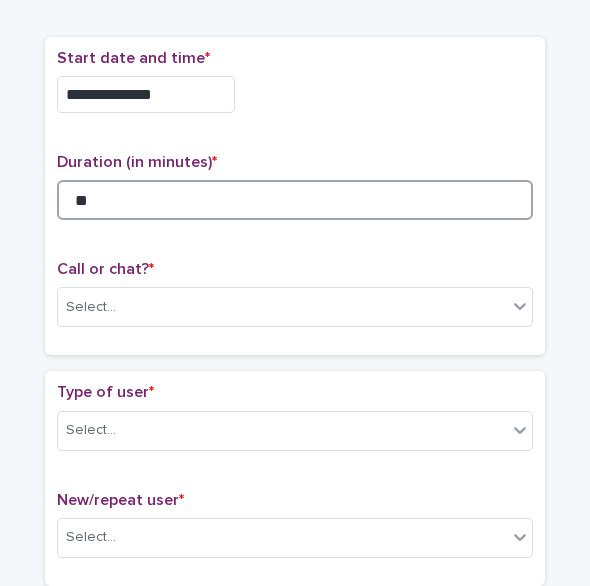 scroll, scrollTop: 108, scrollLeft: 0, axis: vertical 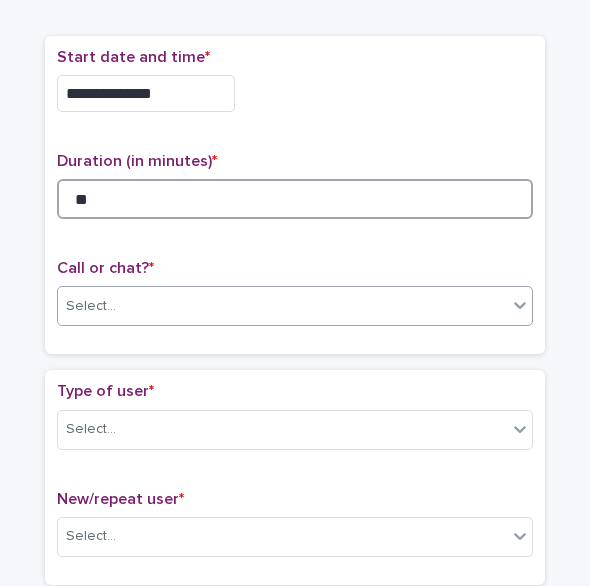 type on "**" 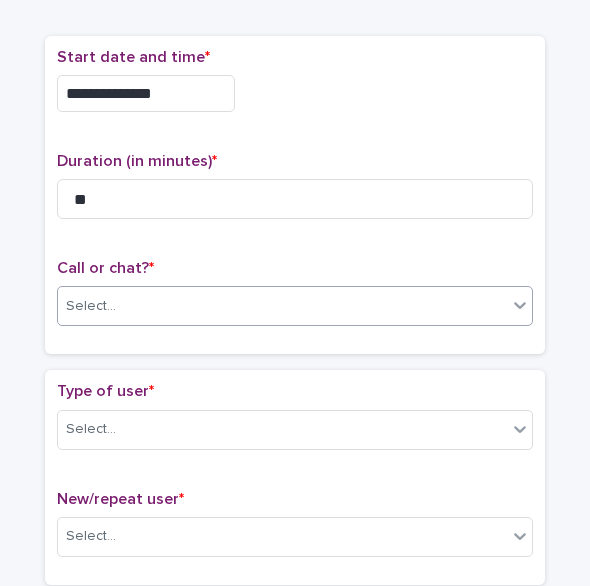 click on "Select..." at bounding box center [91, 306] 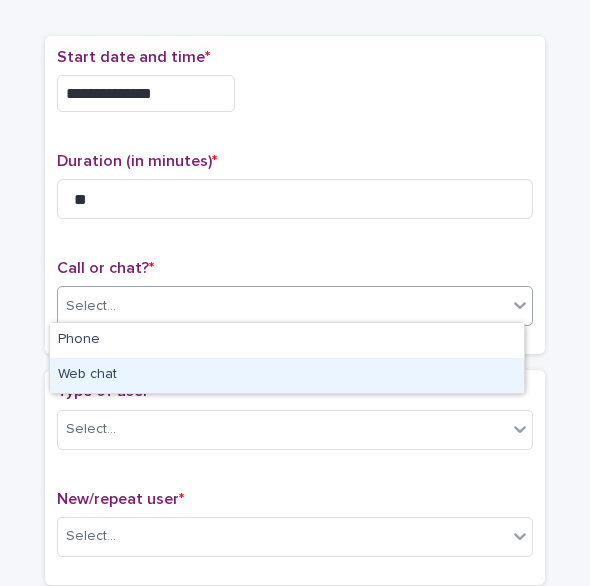 click on "Web chat" at bounding box center [287, 375] 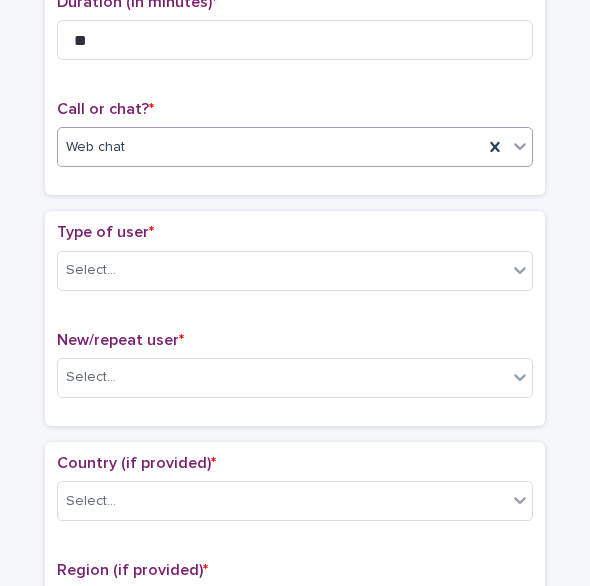 scroll, scrollTop: 269, scrollLeft: 0, axis: vertical 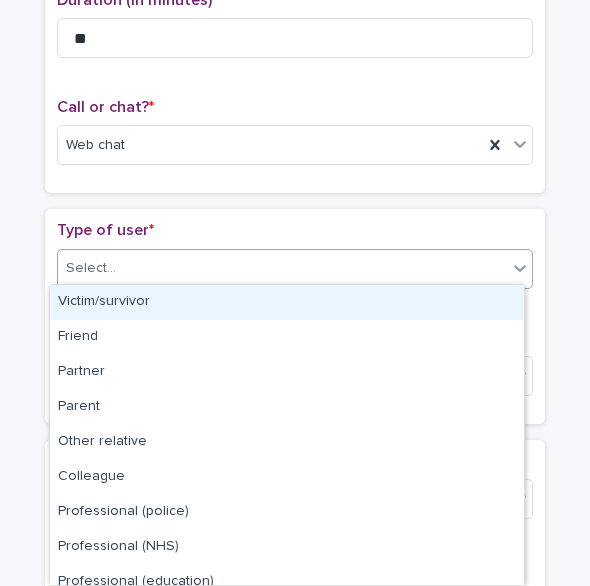 click on "Select..." at bounding box center [295, 269] 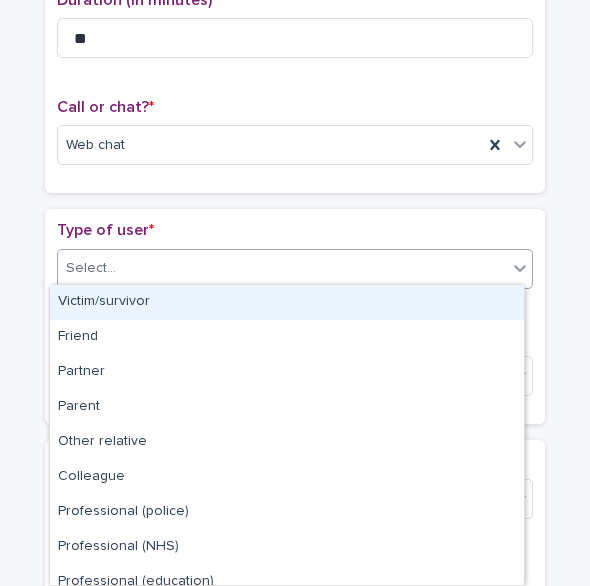 click on "Victim/survivor" at bounding box center (287, 302) 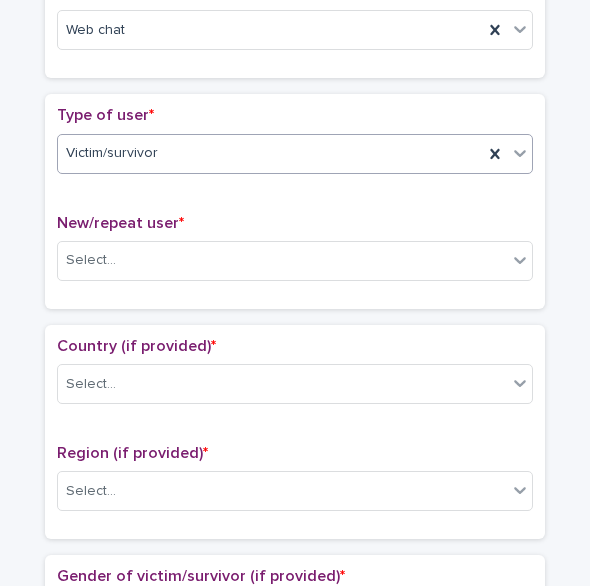 scroll, scrollTop: 387, scrollLeft: 0, axis: vertical 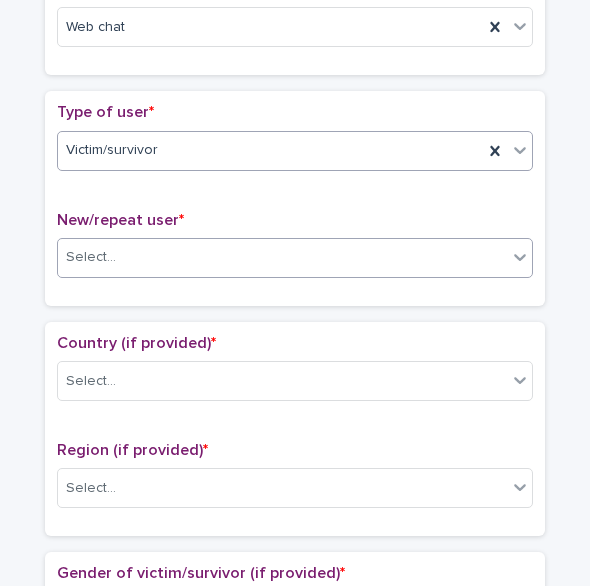 click on "Select..." at bounding box center [282, 257] 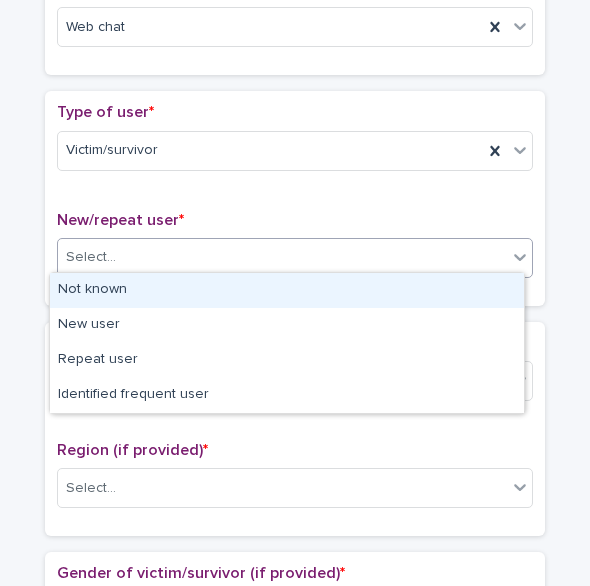 click on "Not known" at bounding box center (287, 290) 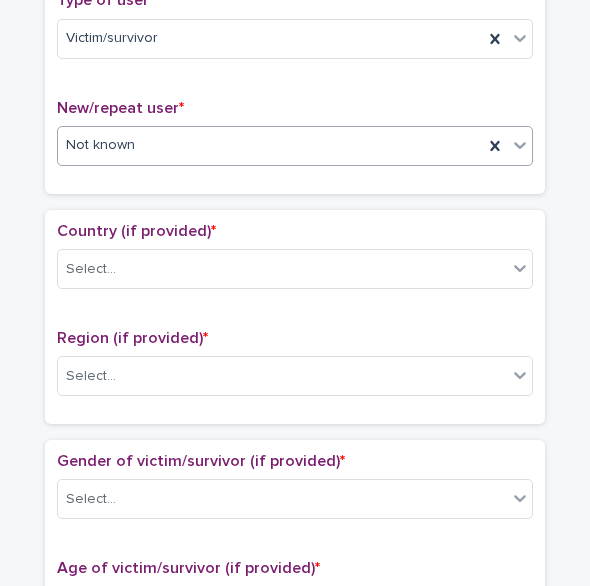 scroll, scrollTop: 500, scrollLeft: 0, axis: vertical 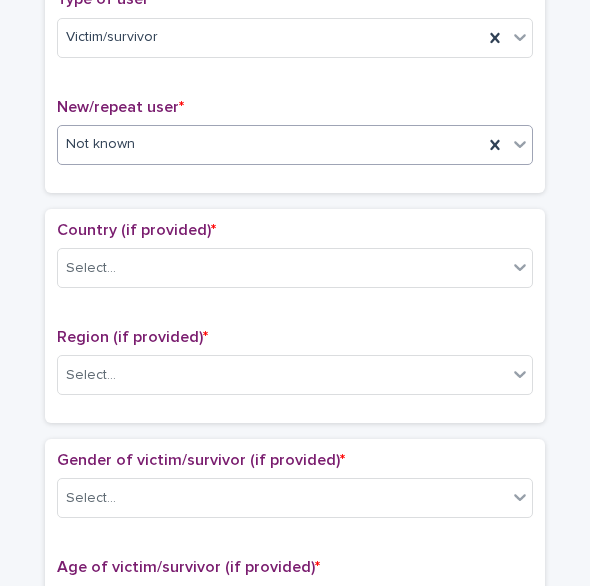 click on "Not known" at bounding box center (100, 144) 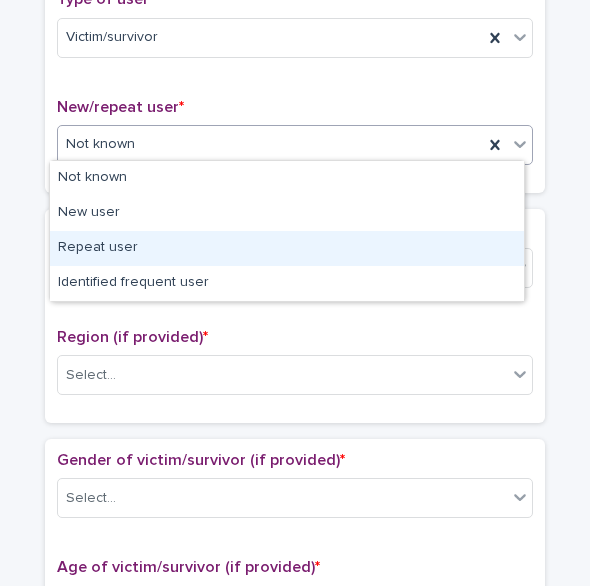 click on "Repeat user" at bounding box center (287, 248) 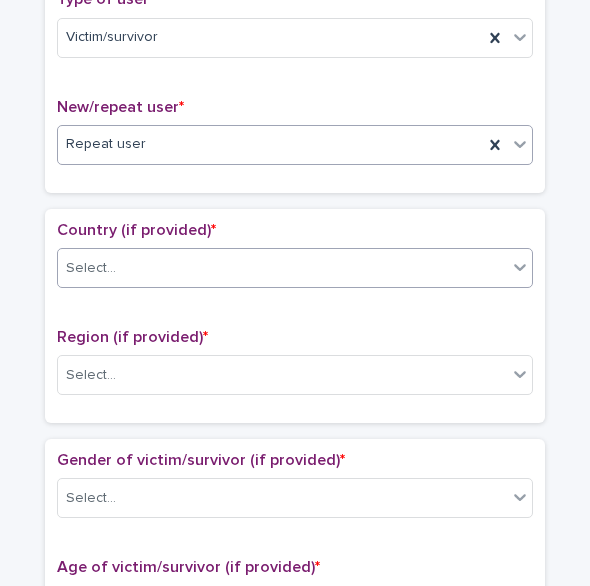 click on "Select..." at bounding box center [282, 268] 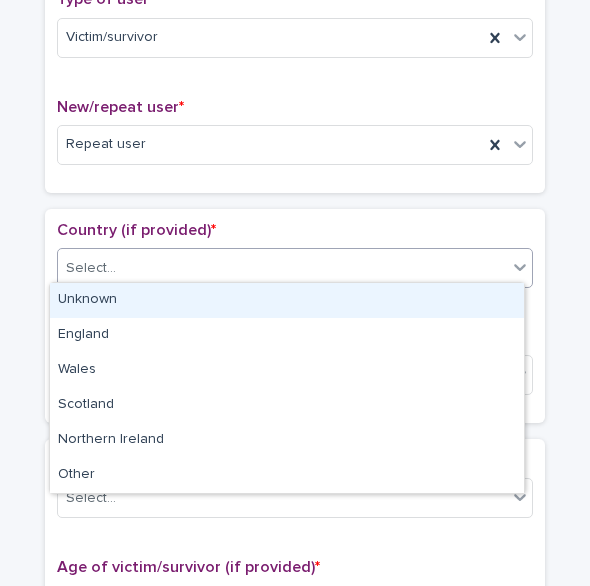 click on "Unknown" at bounding box center [287, 300] 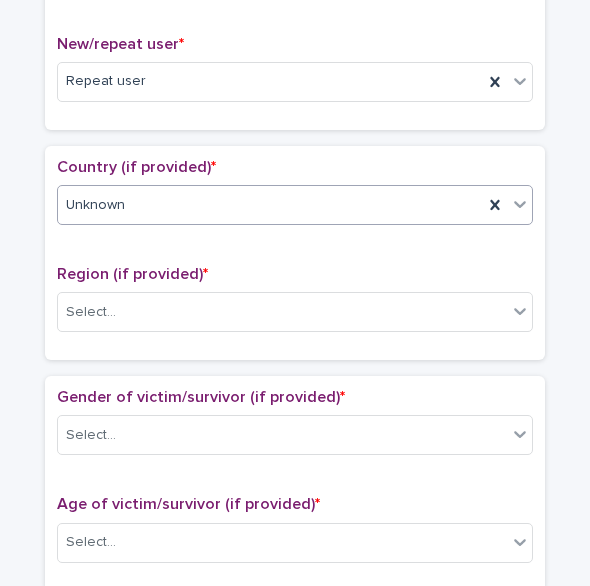 scroll, scrollTop: 564, scrollLeft: 0, axis: vertical 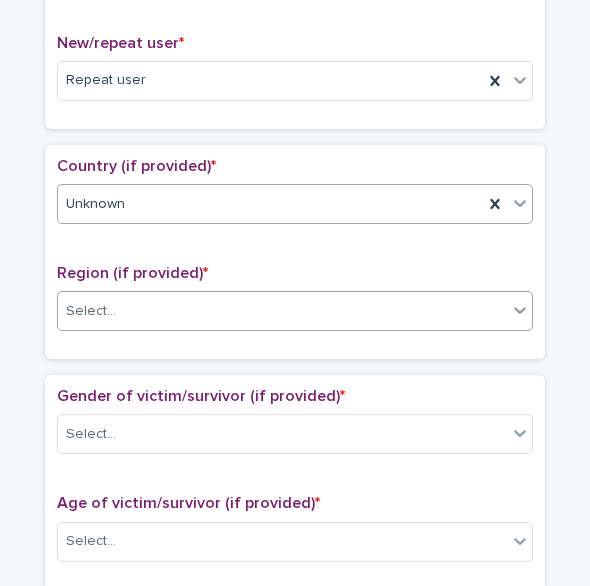 click on "Select..." at bounding box center [282, 311] 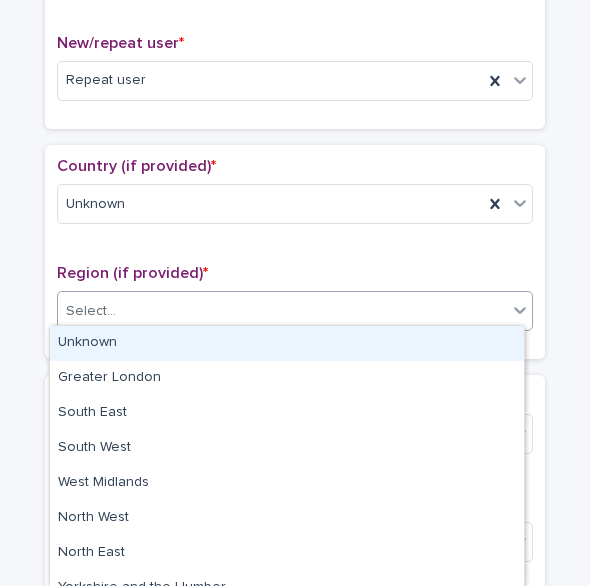 click on "Unknown" at bounding box center (287, 343) 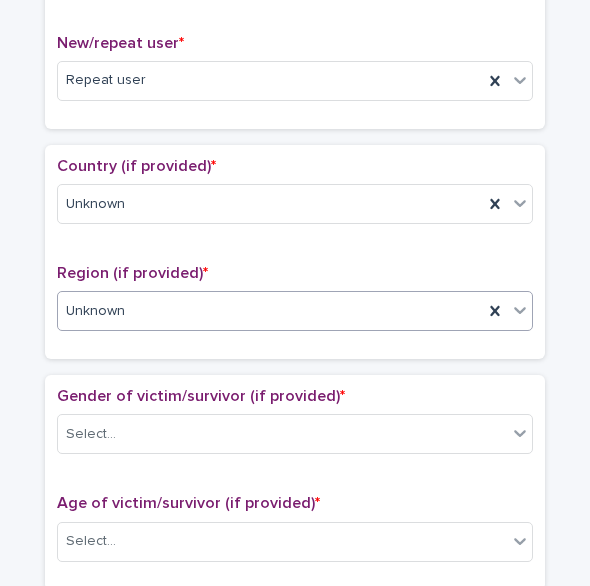 scroll, scrollTop: 688, scrollLeft: 0, axis: vertical 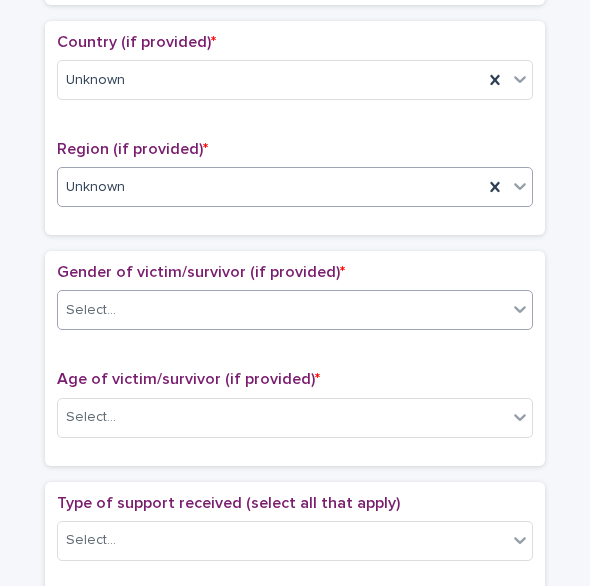 click on "Select..." at bounding box center (282, 310) 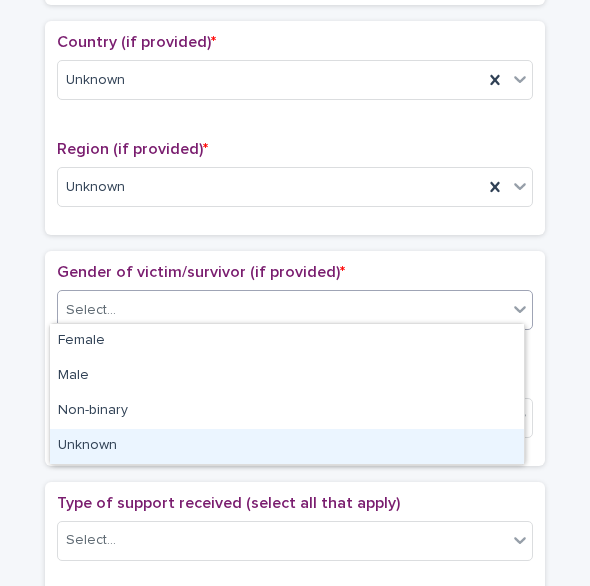click on "Unknown" at bounding box center [287, 446] 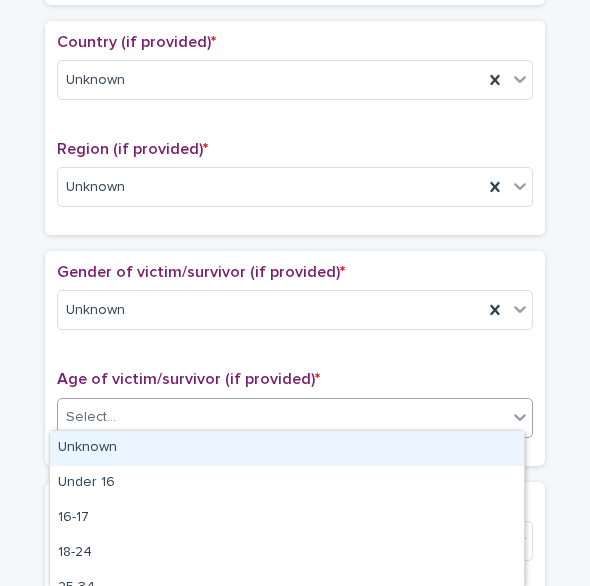 click on "Select..." at bounding box center (91, 417) 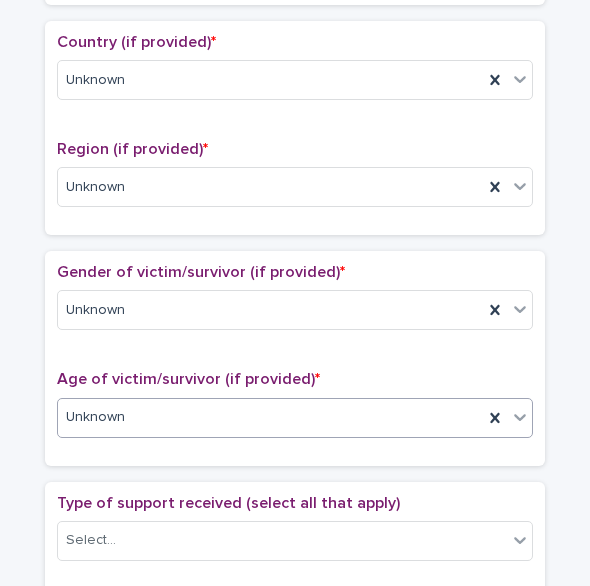 scroll, scrollTop: 842, scrollLeft: 0, axis: vertical 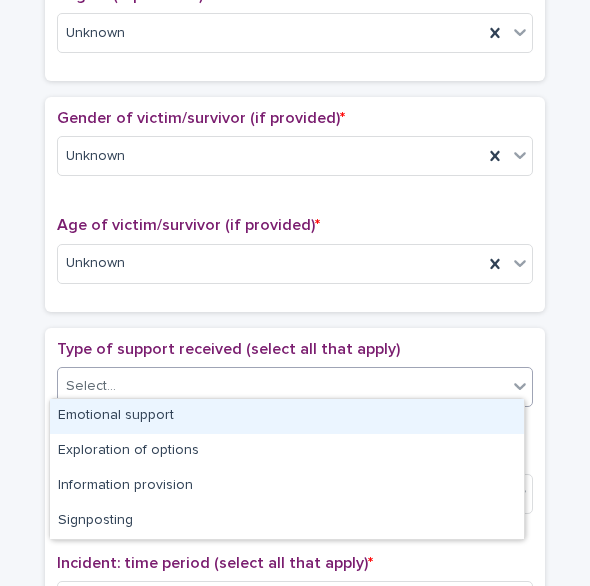 click on "Select..." at bounding box center [91, 386] 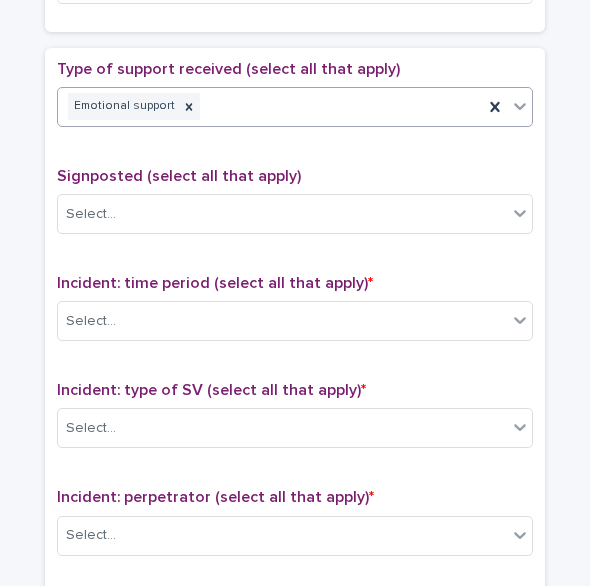 scroll, scrollTop: 1124, scrollLeft: 0, axis: vertical 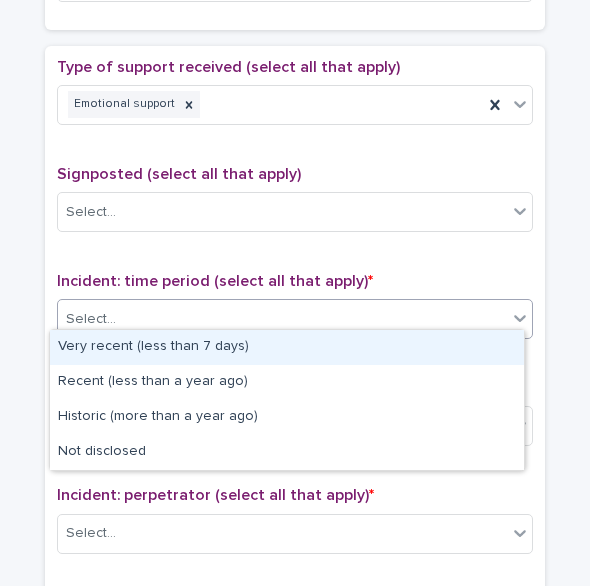 click on "Select..." at bounding box center (91, 319) 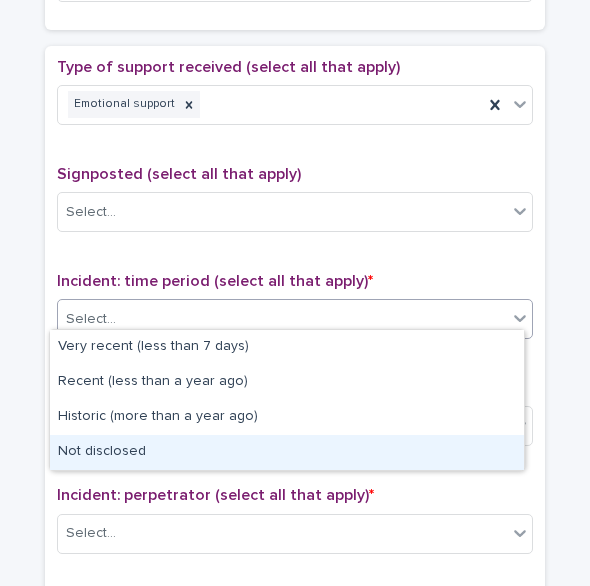 click on "Not disclosed" at bounding box center [287, 452] 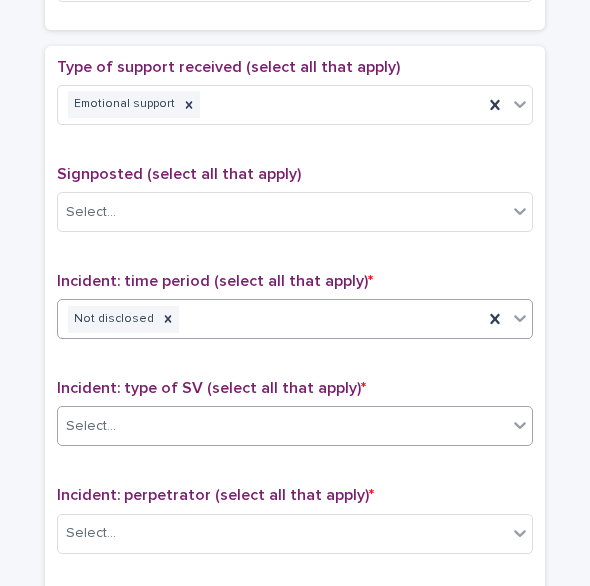 click on "Select..." at bounding box center [282, 426] 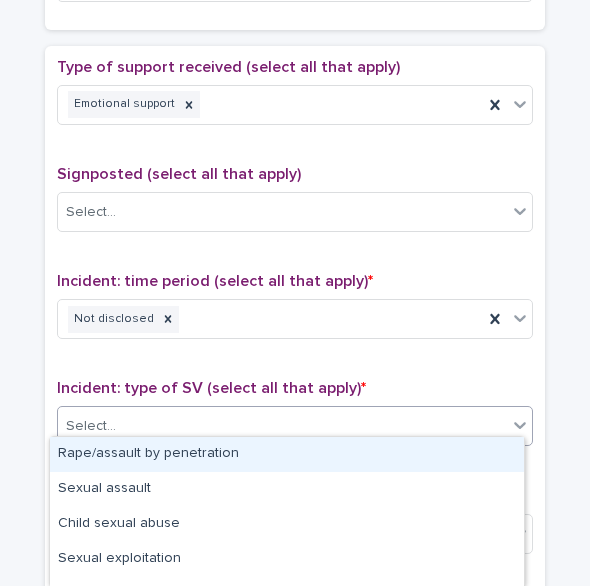 click on "Rape/assault by penetration" at bounding box center [287, 454] 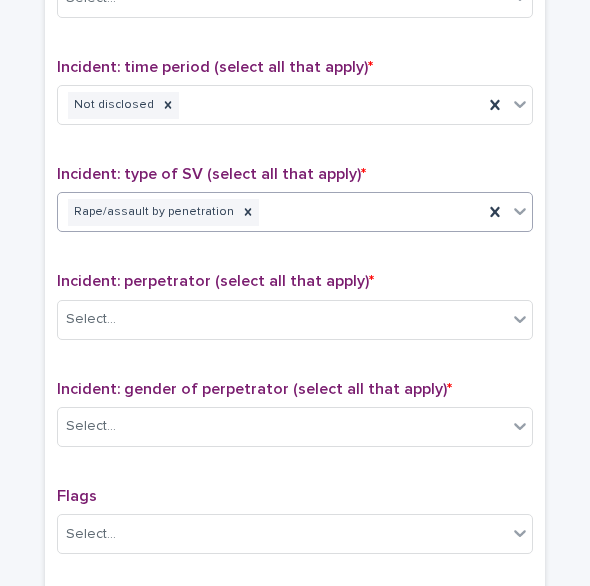 scroll, scrollTop: 1339, scrollLeft: 0, axis: vertical 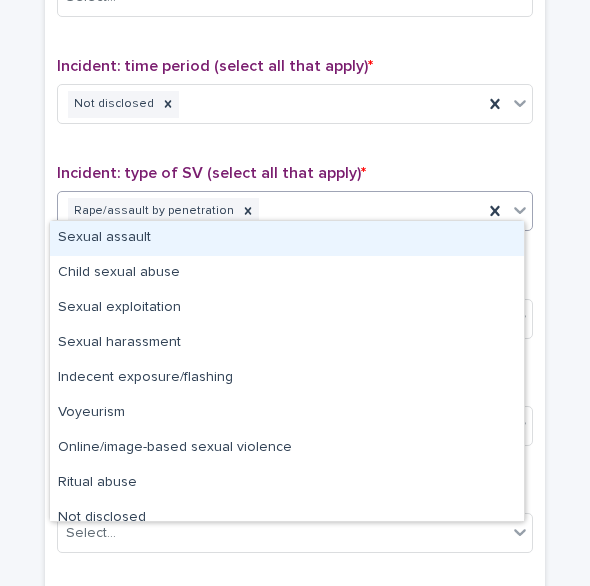click on "Rape/assault by penetration" at bounding box center (270, 211) 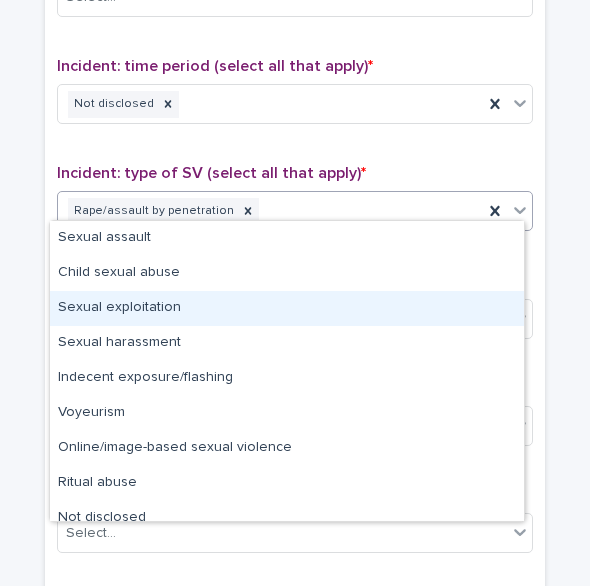 scroll, scrollTop: 15, scrollLeft: 0, axis: vertical 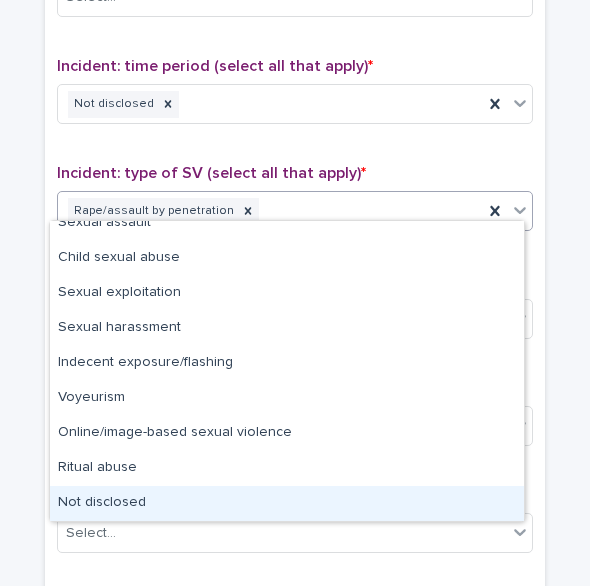click on "Not disclosed" at bounding box center (287, 503) 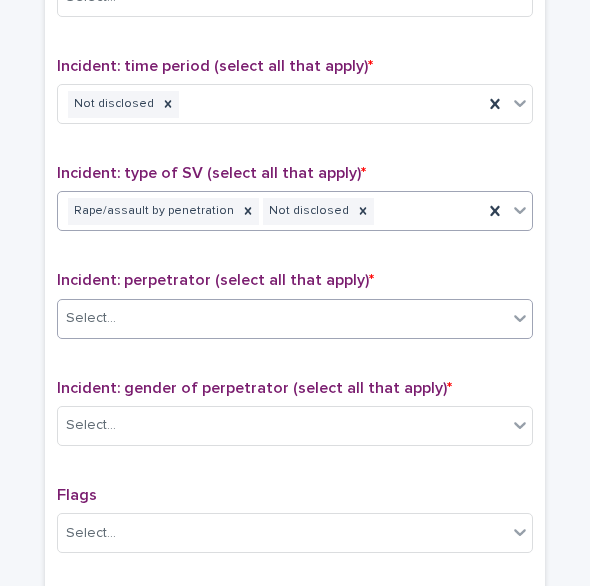 click on "Select..." at bounding box center [282, 318] 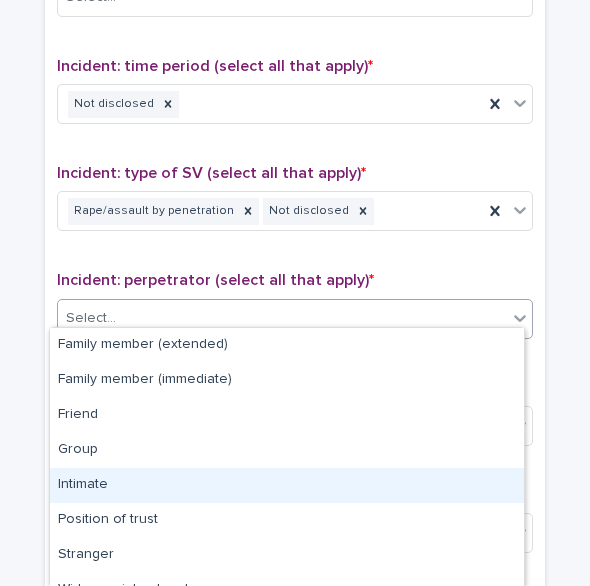 click on "Intimate" at bounding box center [287, 485] 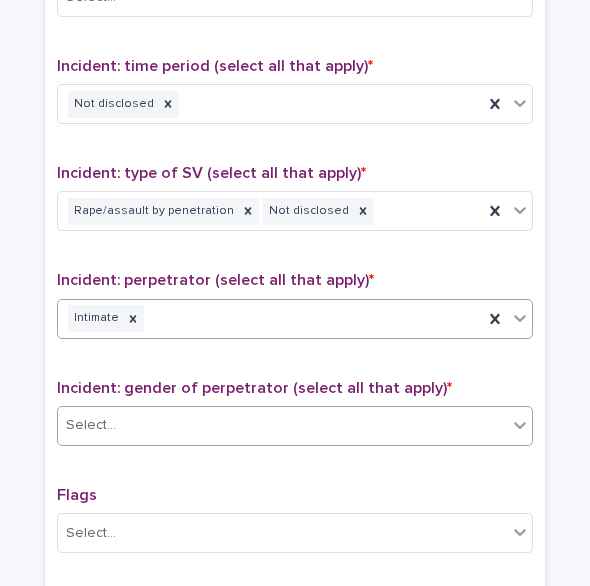 click on "Select..." at bounding box center (282, 425) 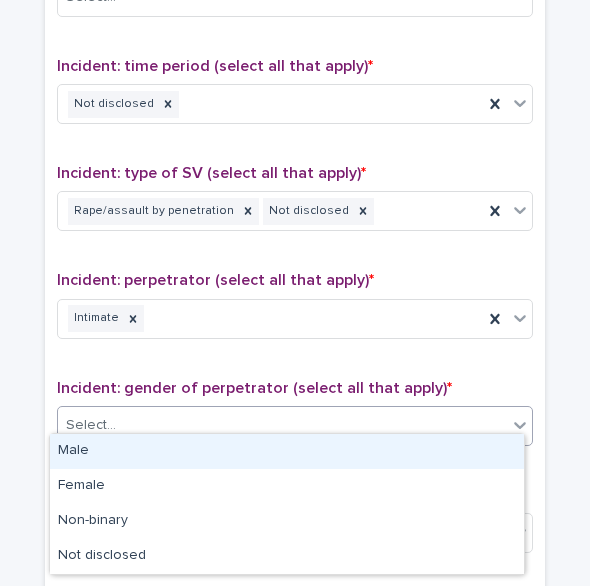 click on "Male" at bounding box center [287, 451] 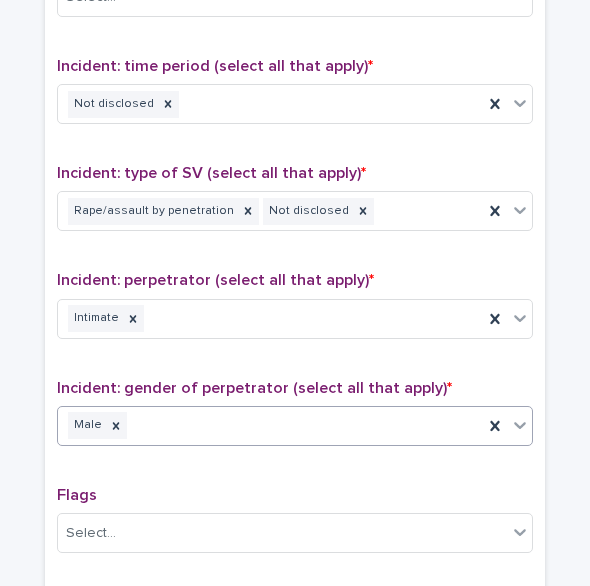 scroll, scrollTop: 1446, scrollLeft: 0, axis: vertical 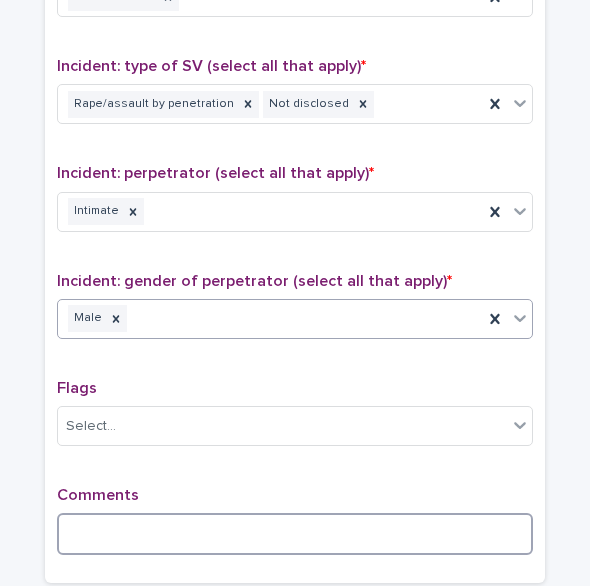 click at bounding box center [295, 534] 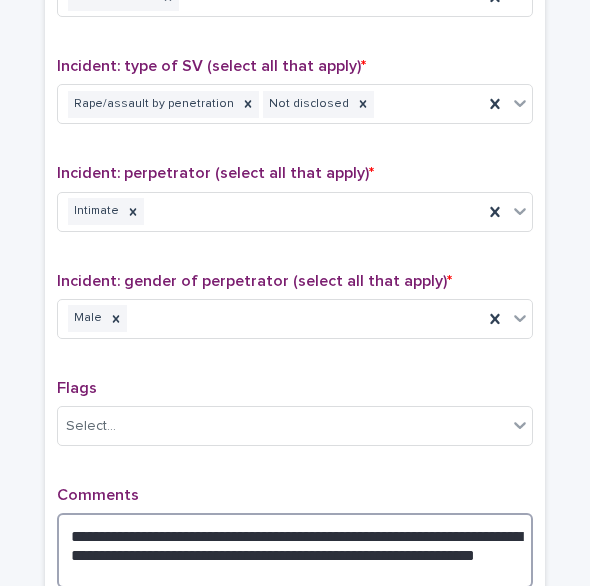 click on "**********" at bounding box center [295, 550] 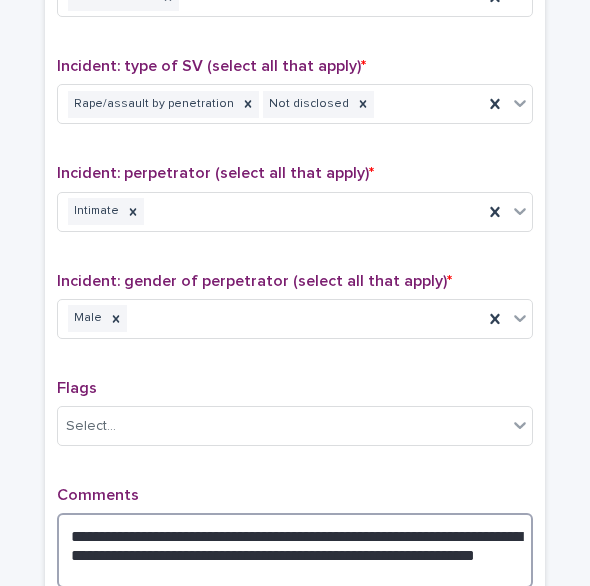 scroll, scrollTop: 1668, scrollLeft: 0, axis: vertical 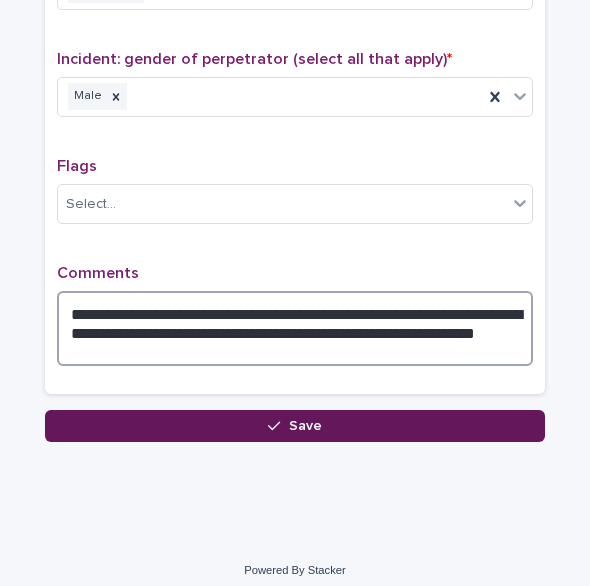type on "**********" 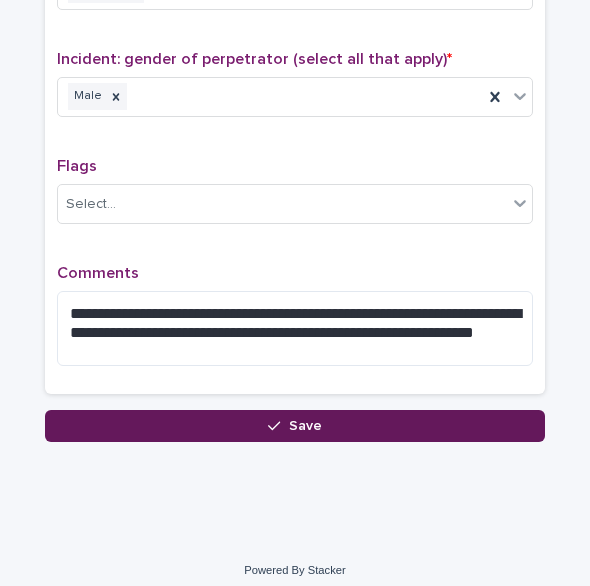 click on "Save" at bounding box center (295, 426) 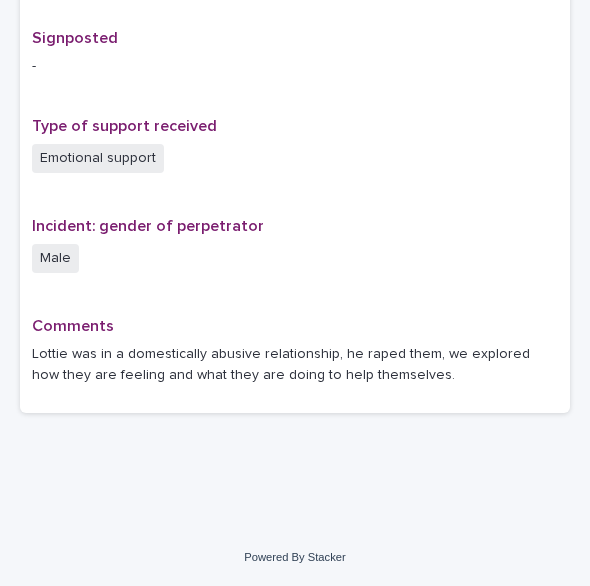 scroll, scrollTop: 0, scrollLeft: 0, axis: both 